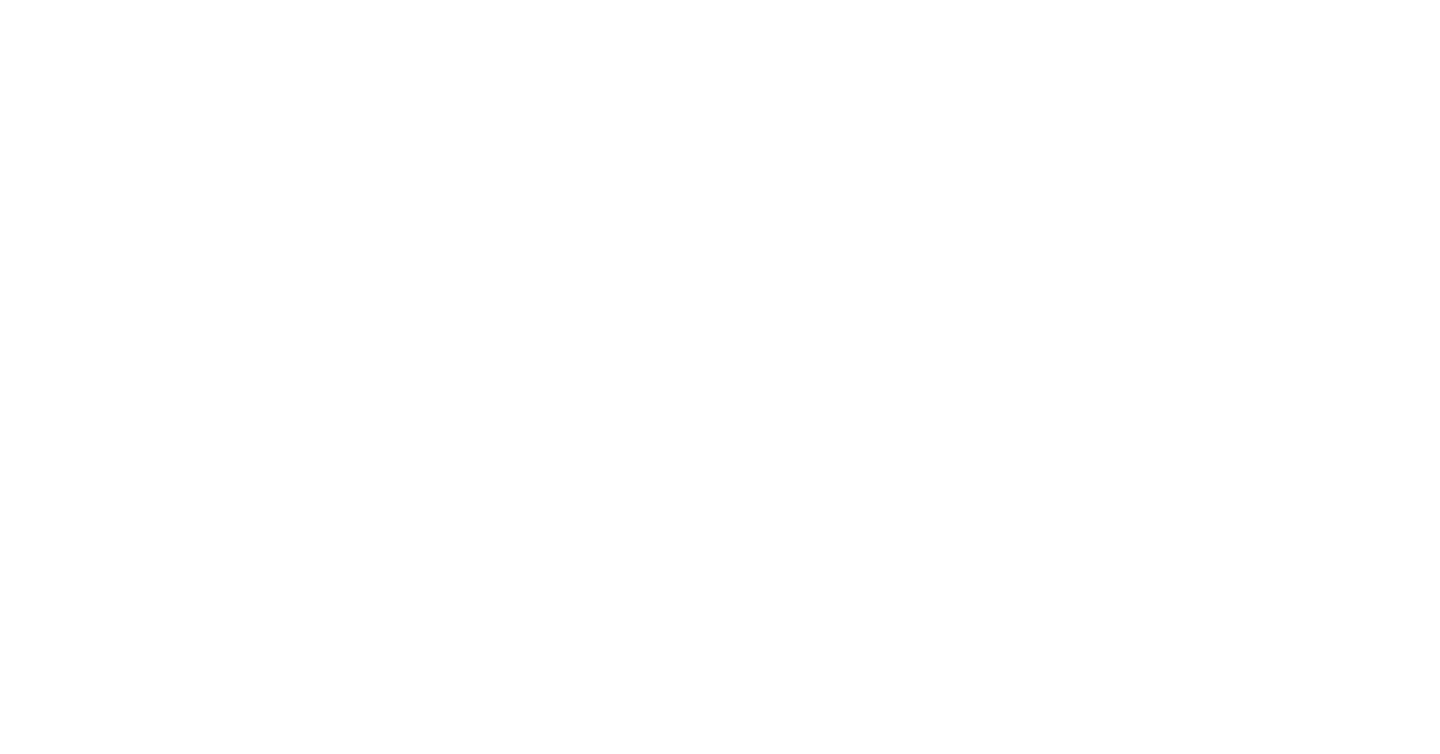 scroll, scrollTop: 0, scrollLeft: 0, axis: both 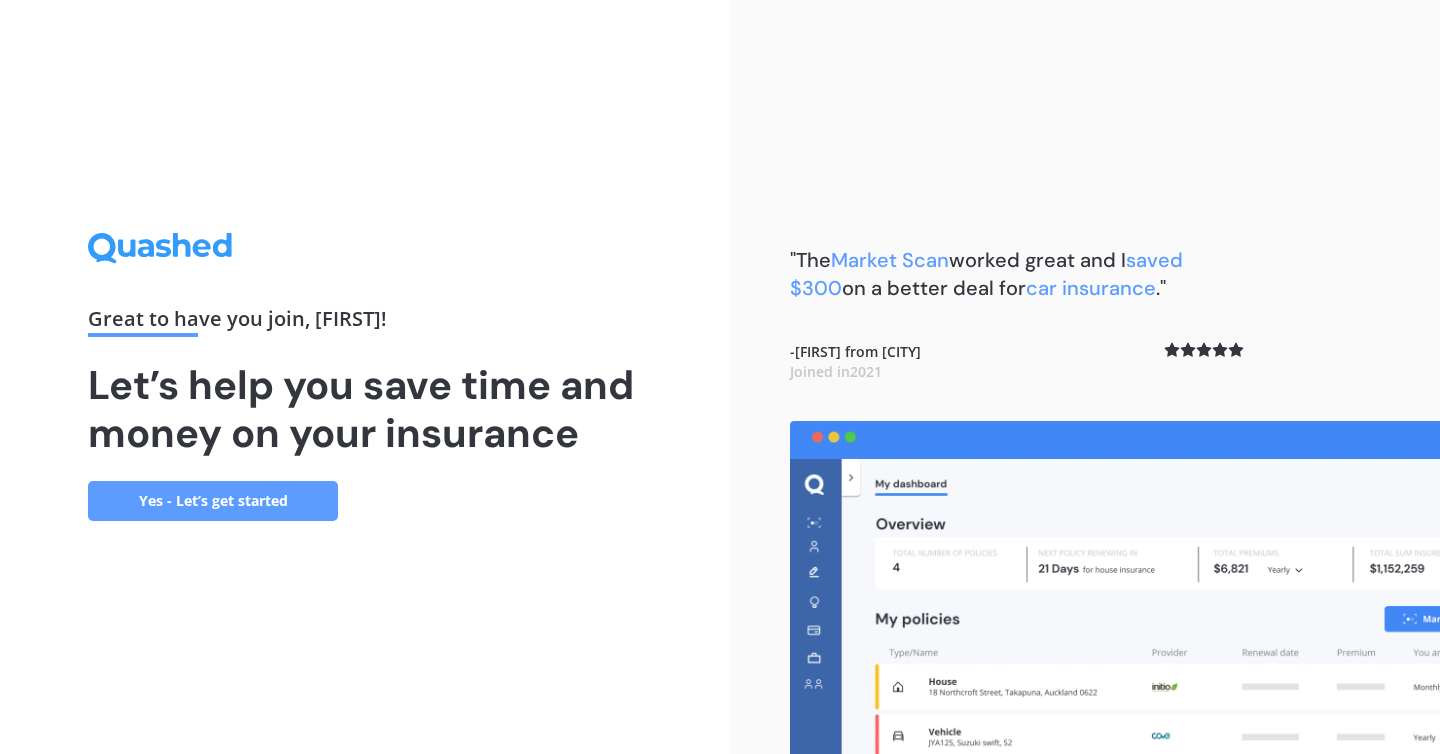 click on "Yes - Let’s get started" at bounding box center (213, 501) 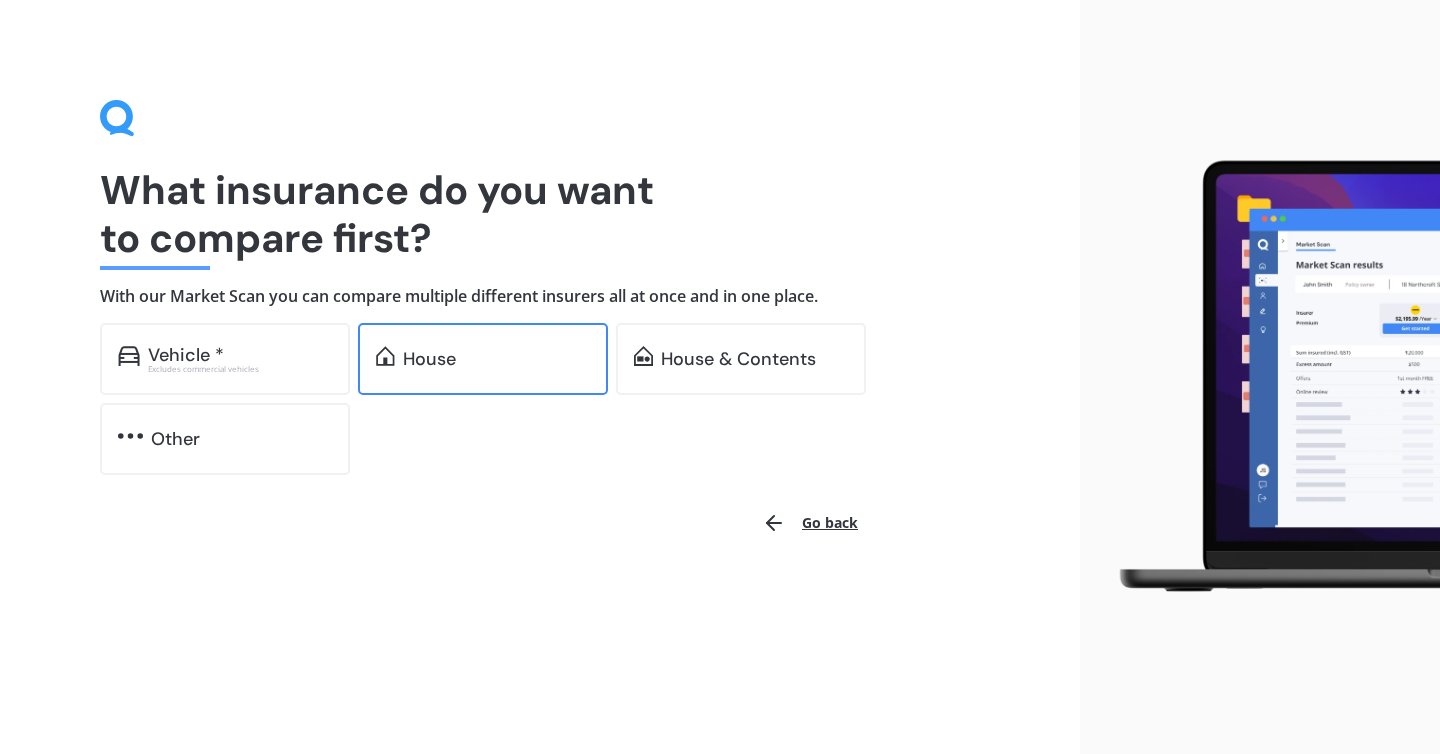 click on "House" at bounding box center (483, 359) 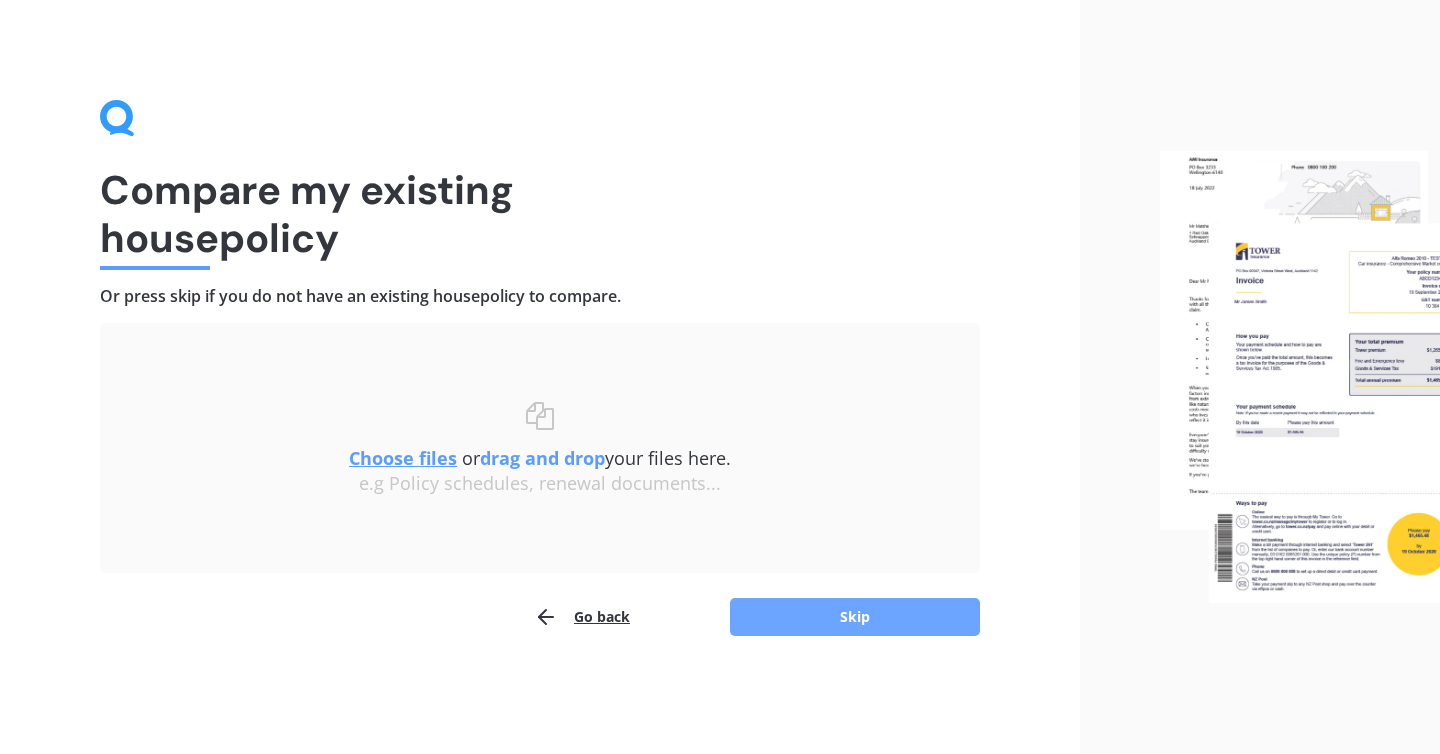 click on "Skip" at bounding box center (855, 617) 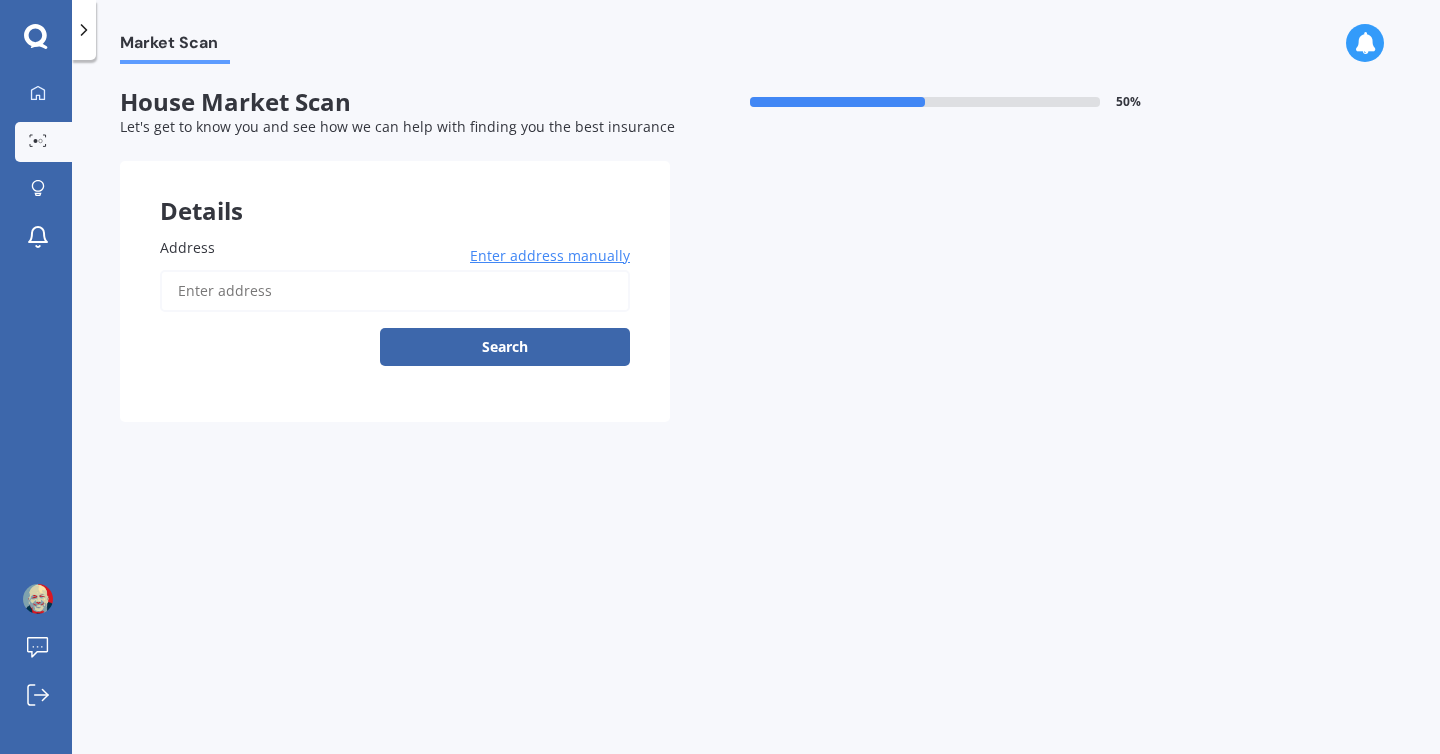 click on "Address" at bounding box center [395, 291] 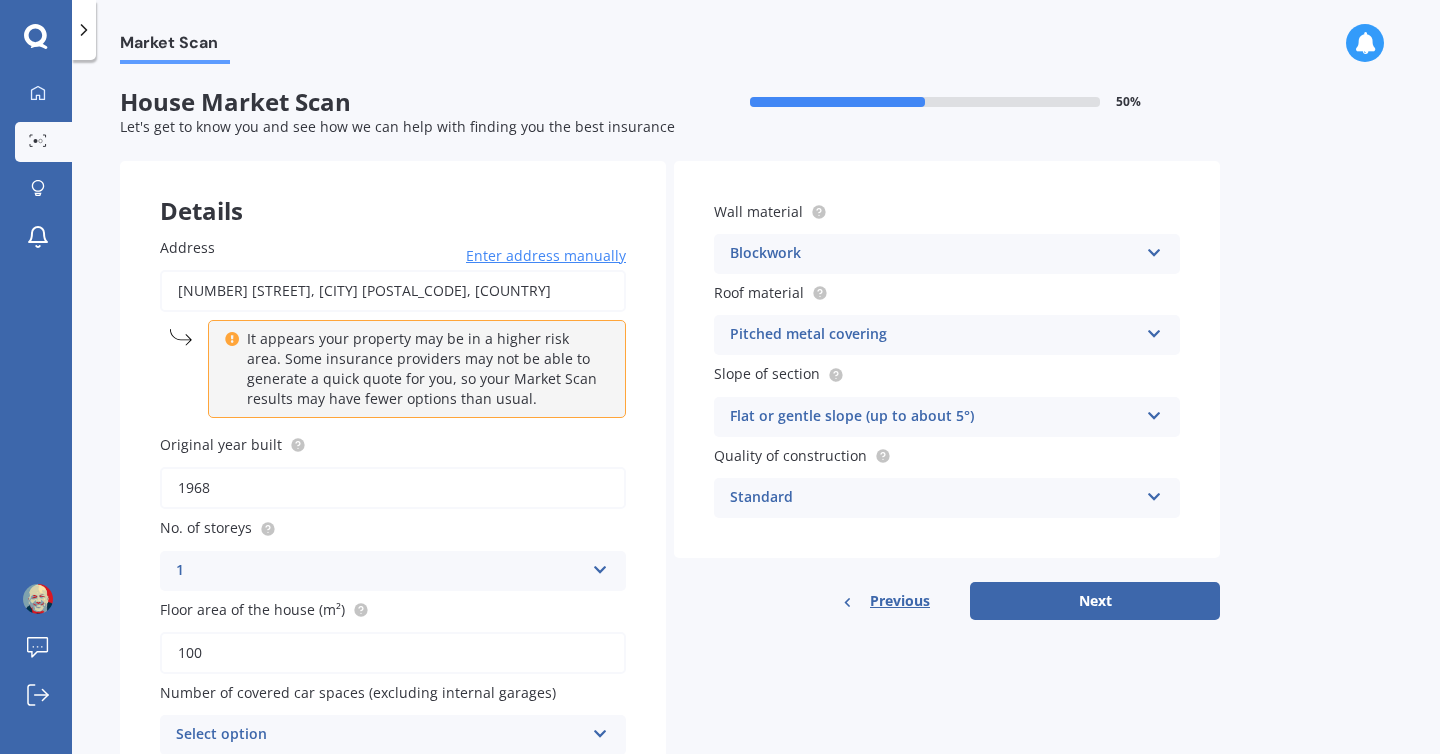 click on "1968" at bounding box center [393, 488] 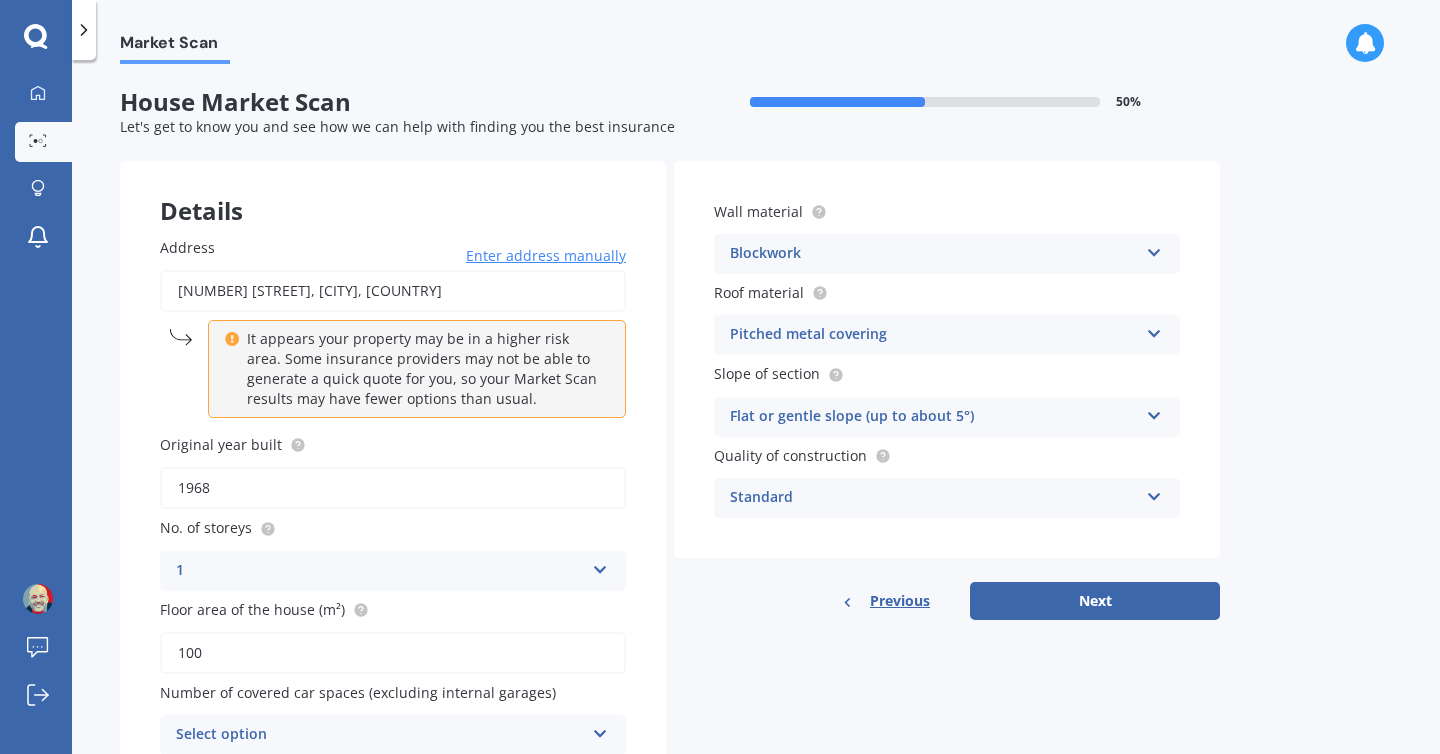 type on "[NUMBER] [STREET], [CITY] [POSTAL_CODE]" 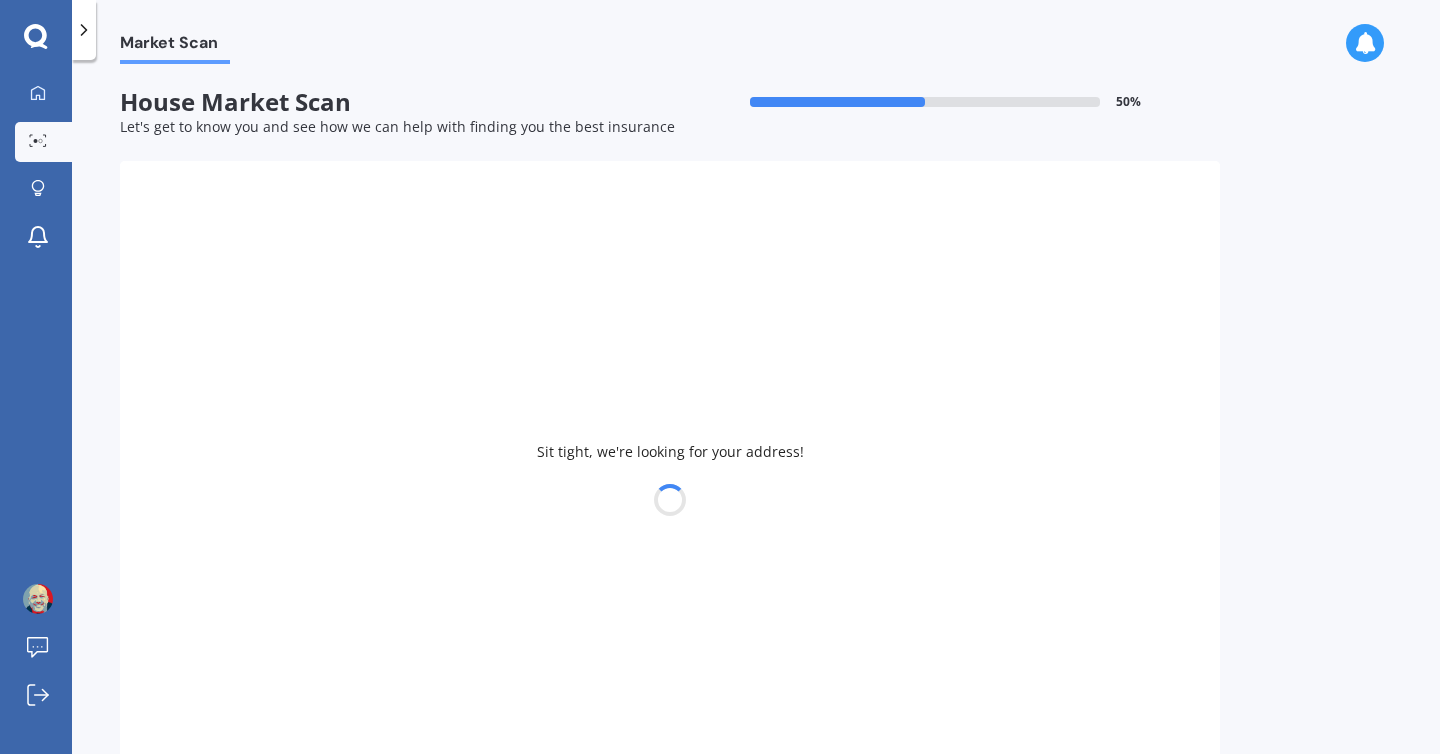 type 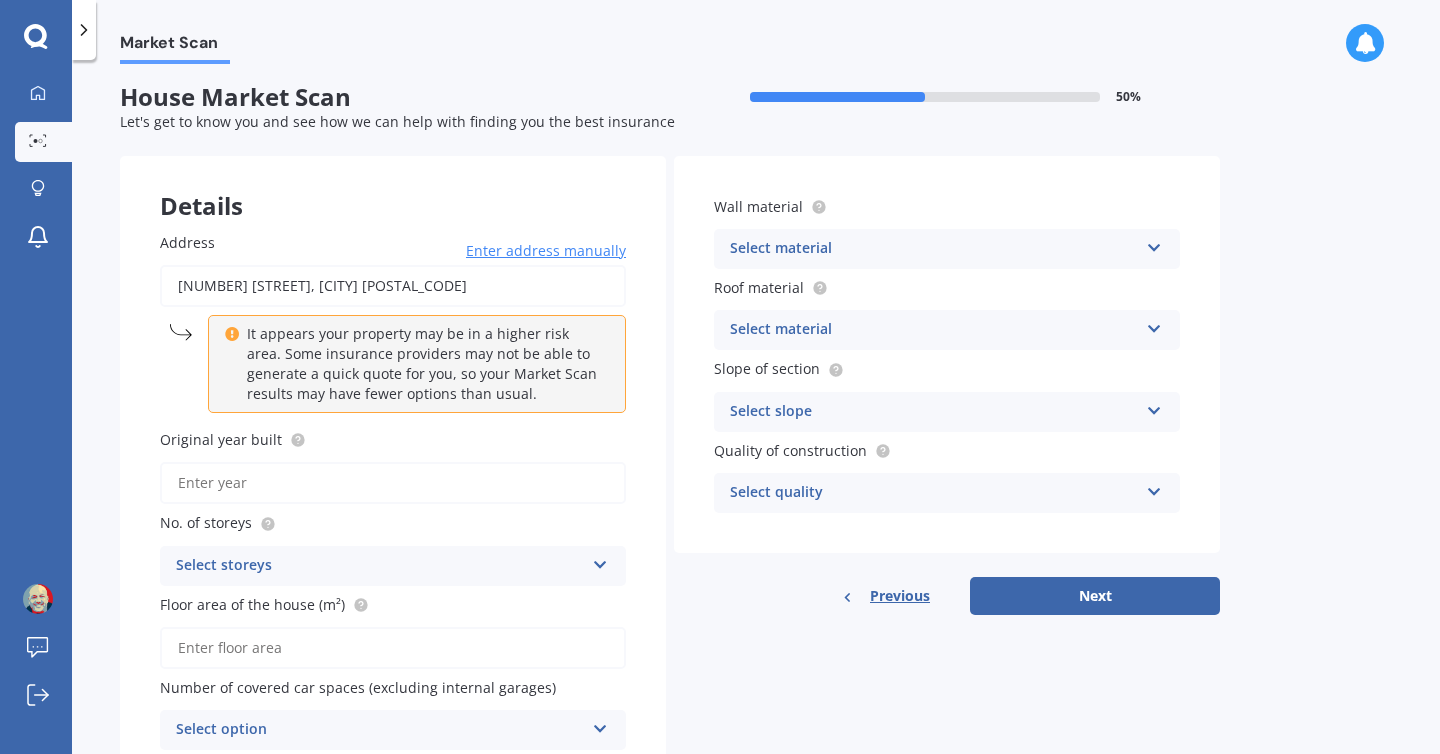 scroll, scrollTop: 95, scrollLeft: 0, axis: vertical 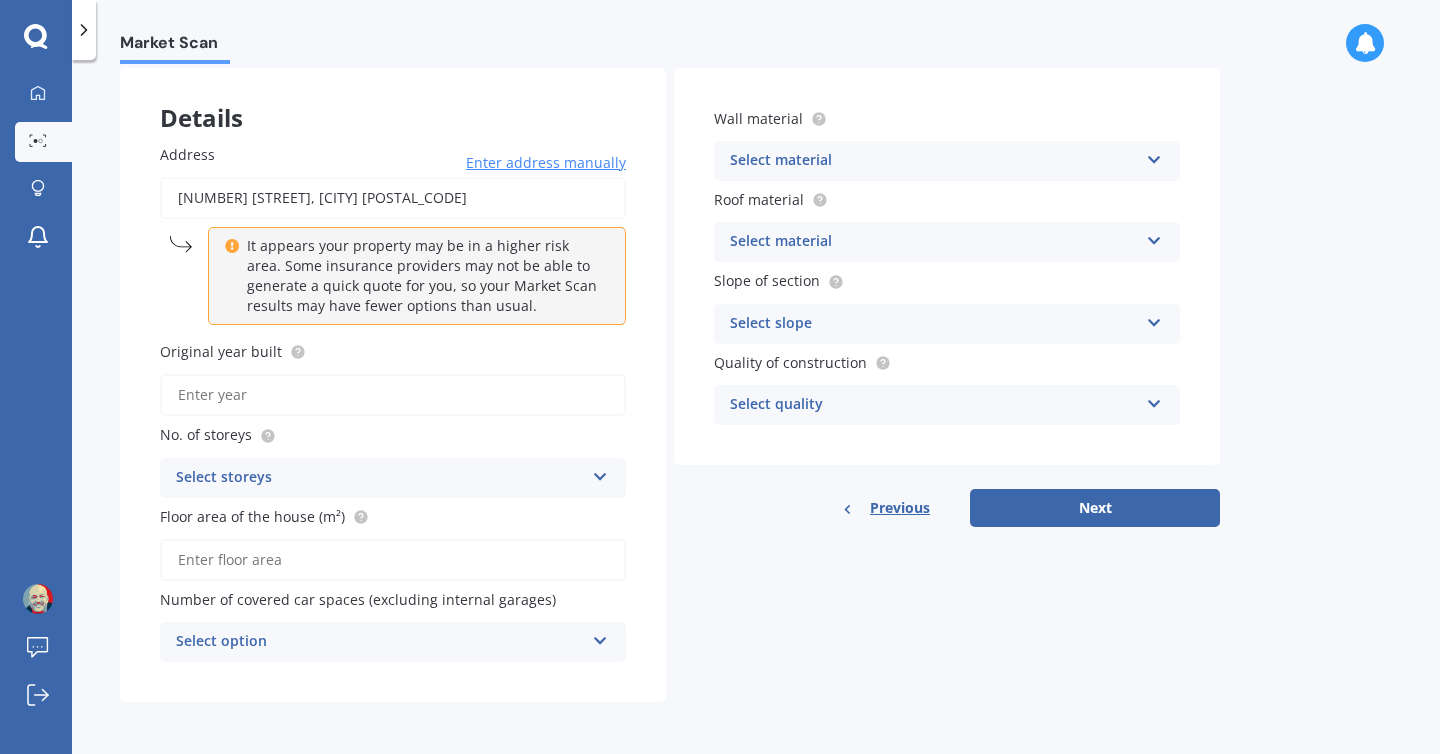 click on "[NUMBER] [STREET], [CITY] [POSTAL_CODE]" at bounding box center (393, 198) 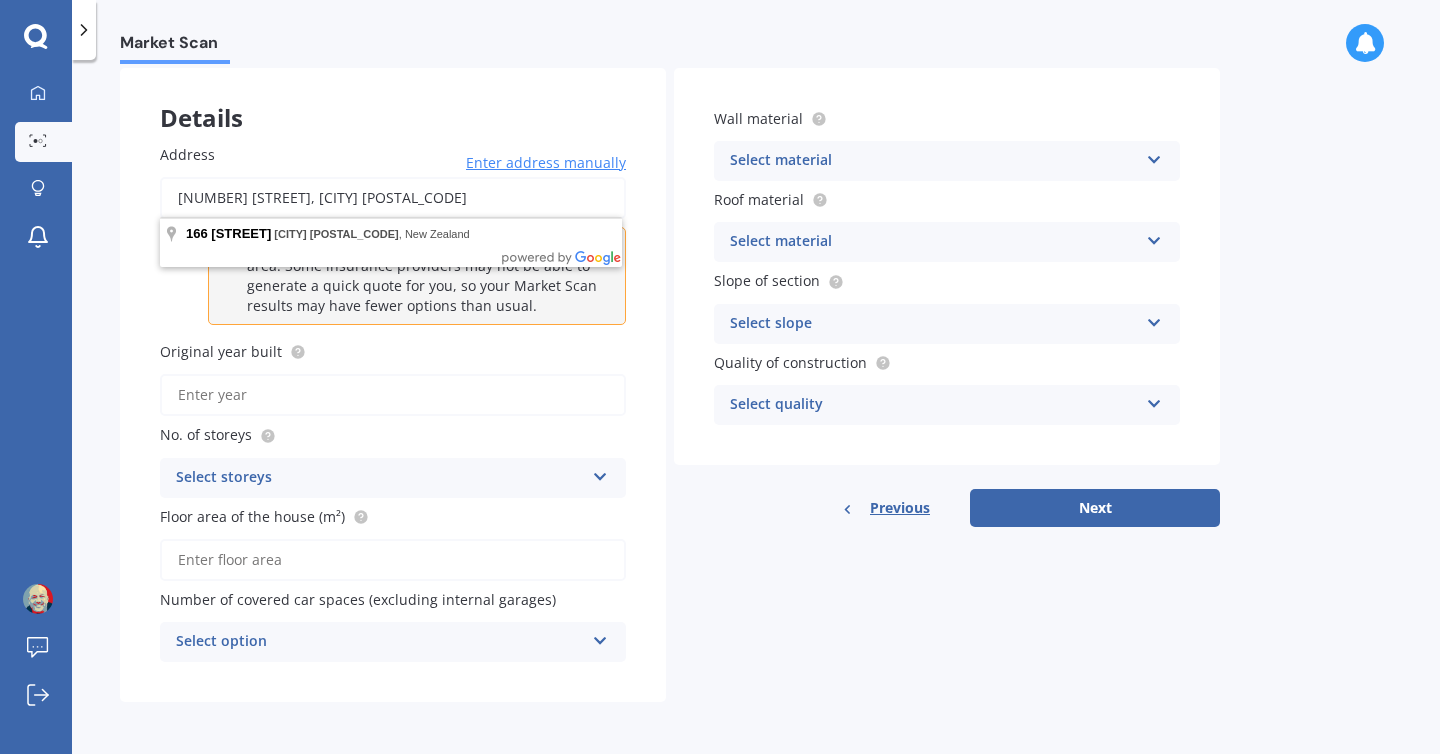 click on "[NUMBER] [STREET], [CITY] [POSTAL_CODE]" at bounding box center [393, 198] 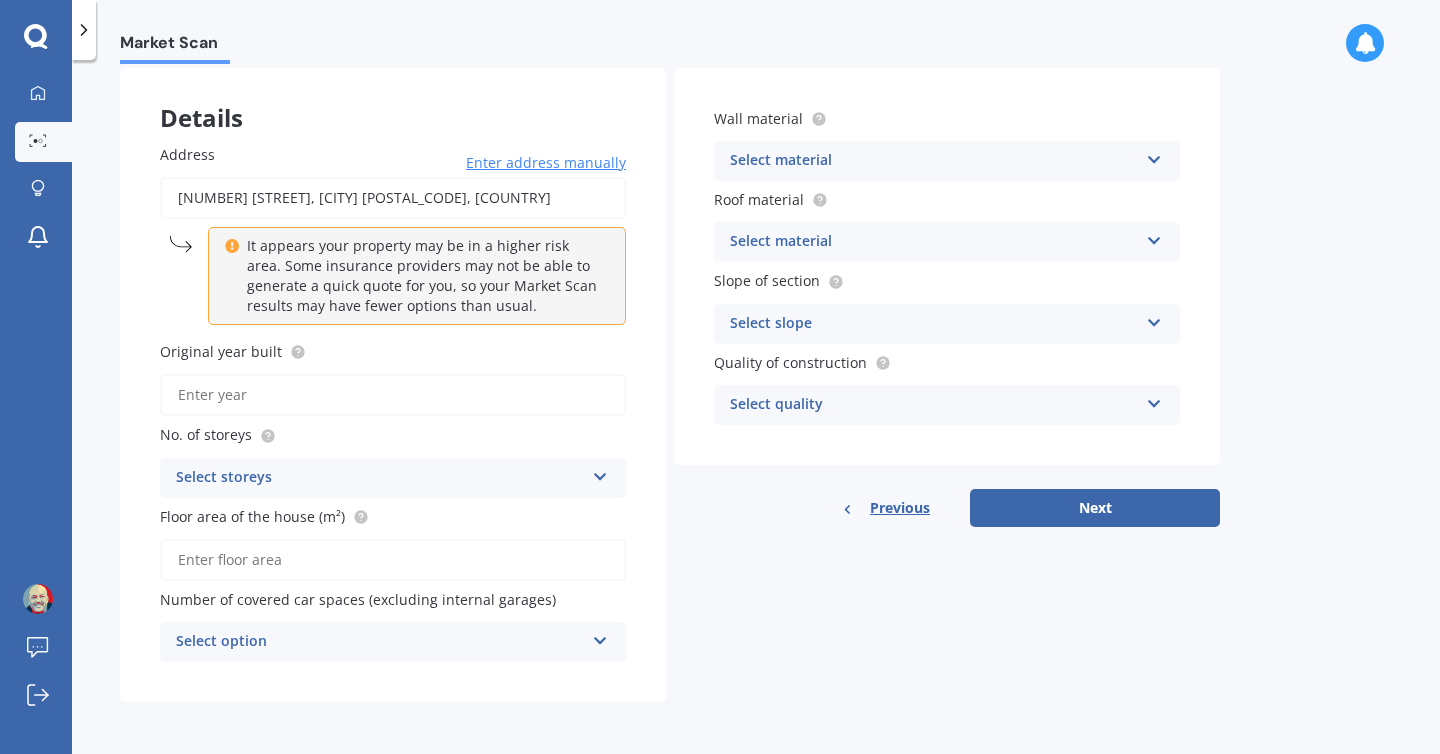 type on "[NUMBER] [STREET], [CITY] [POSTAL_CODE]" 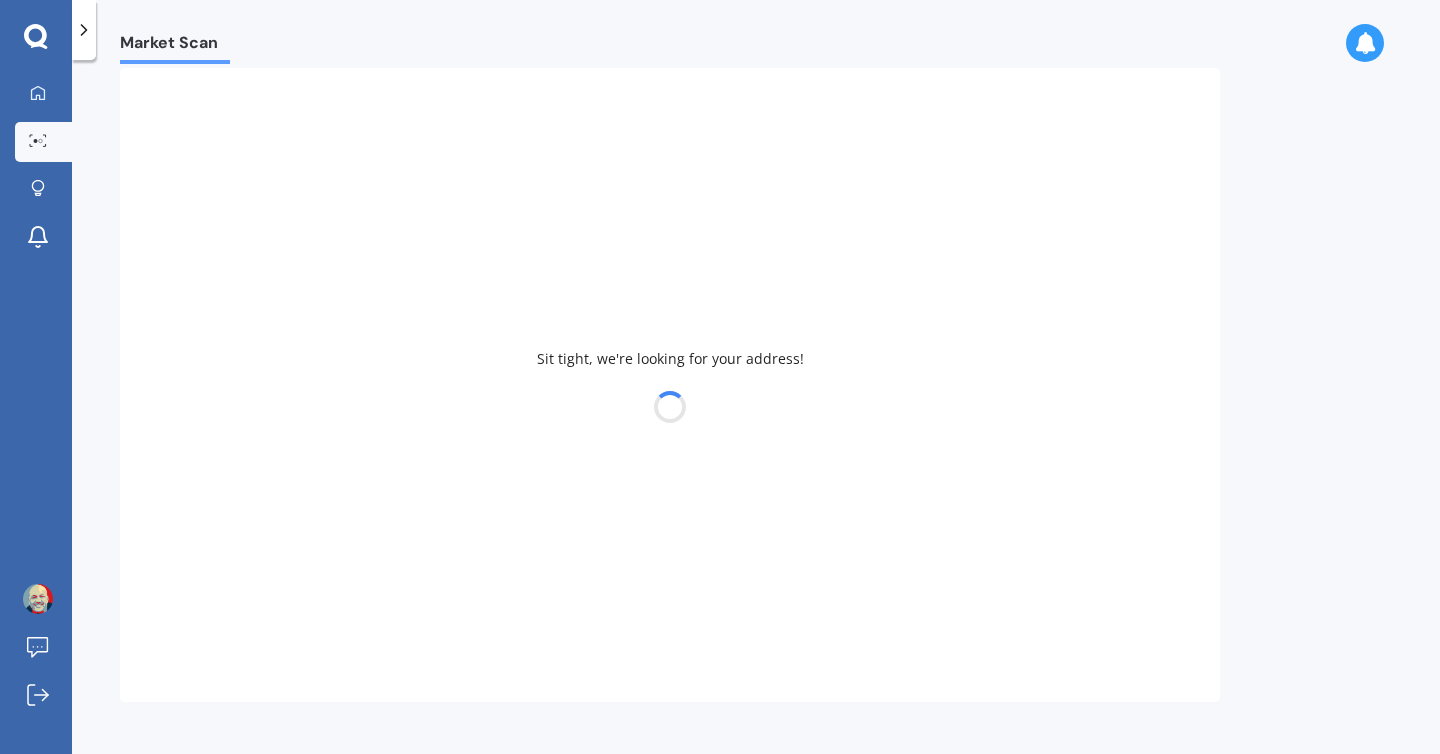 type on "2007" 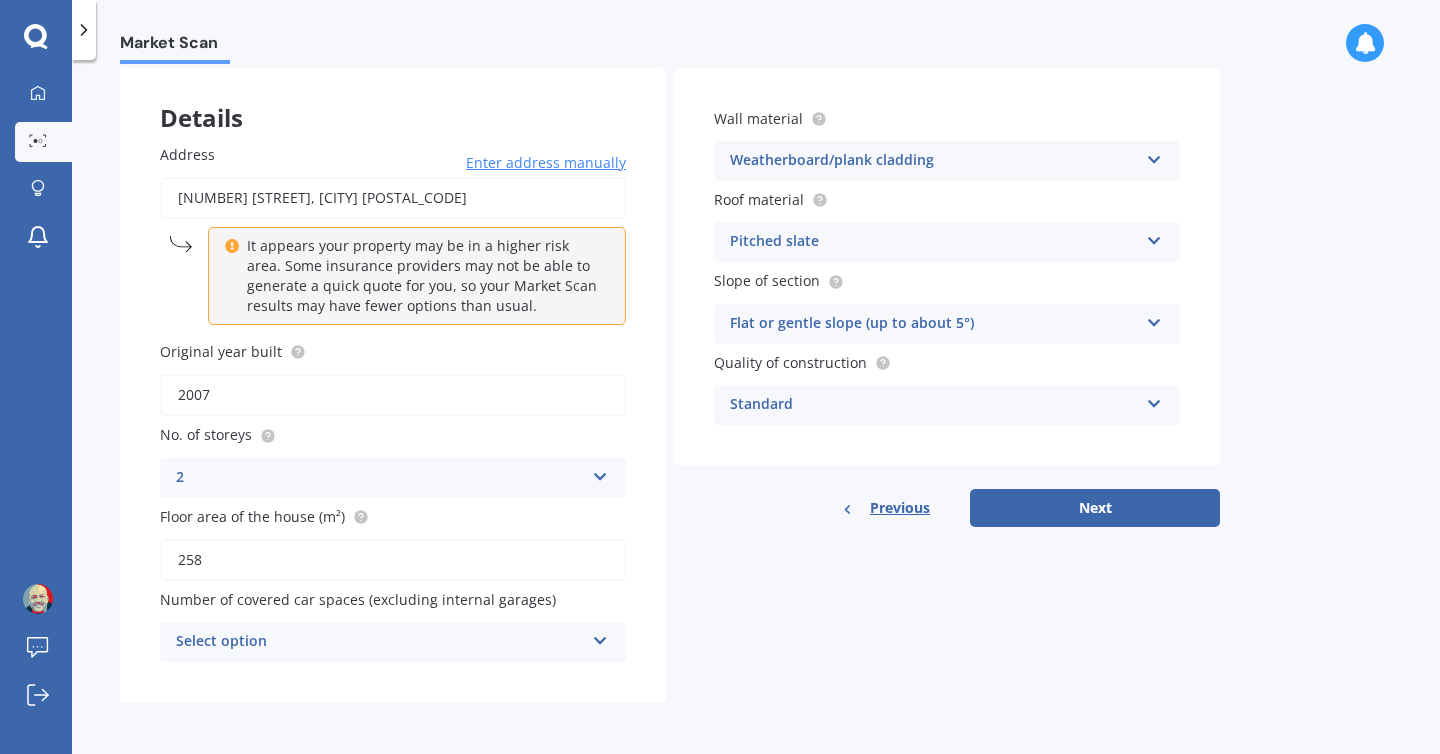 click on "[NUMBER] [STREET], [CITY] [POSTAL_CODE]" at bounding box center [393, 198] 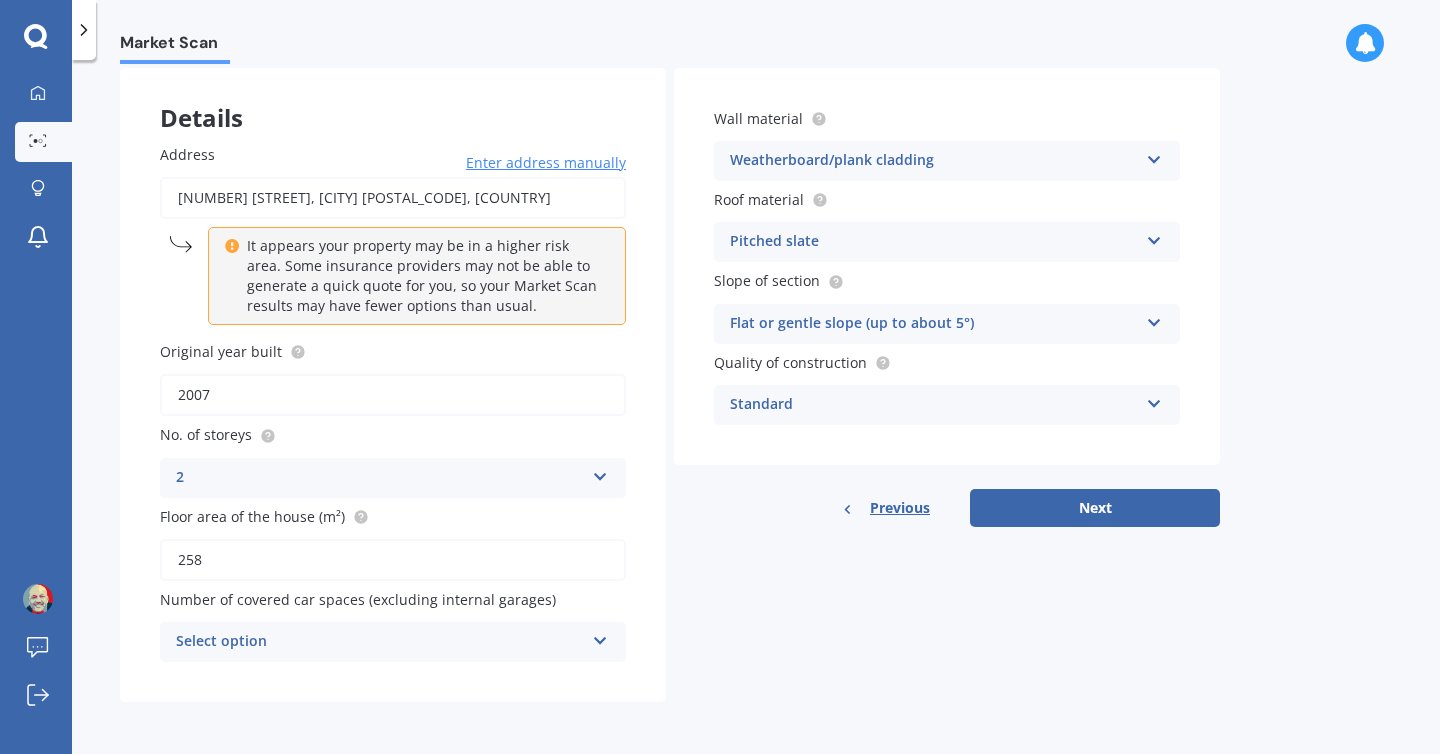 type on "[NUMBER] [STREET], [CITY] [POSTAL_CODE]" 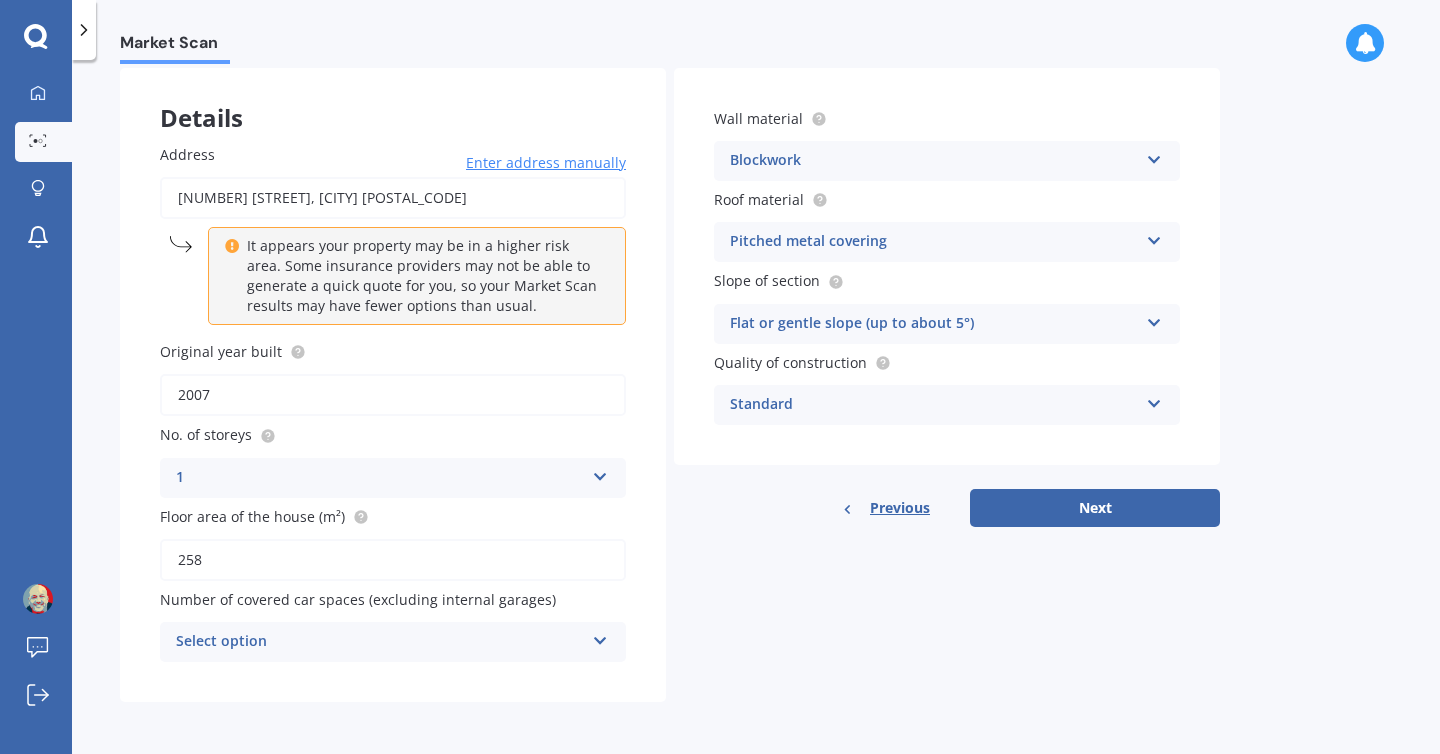 type on "1970" 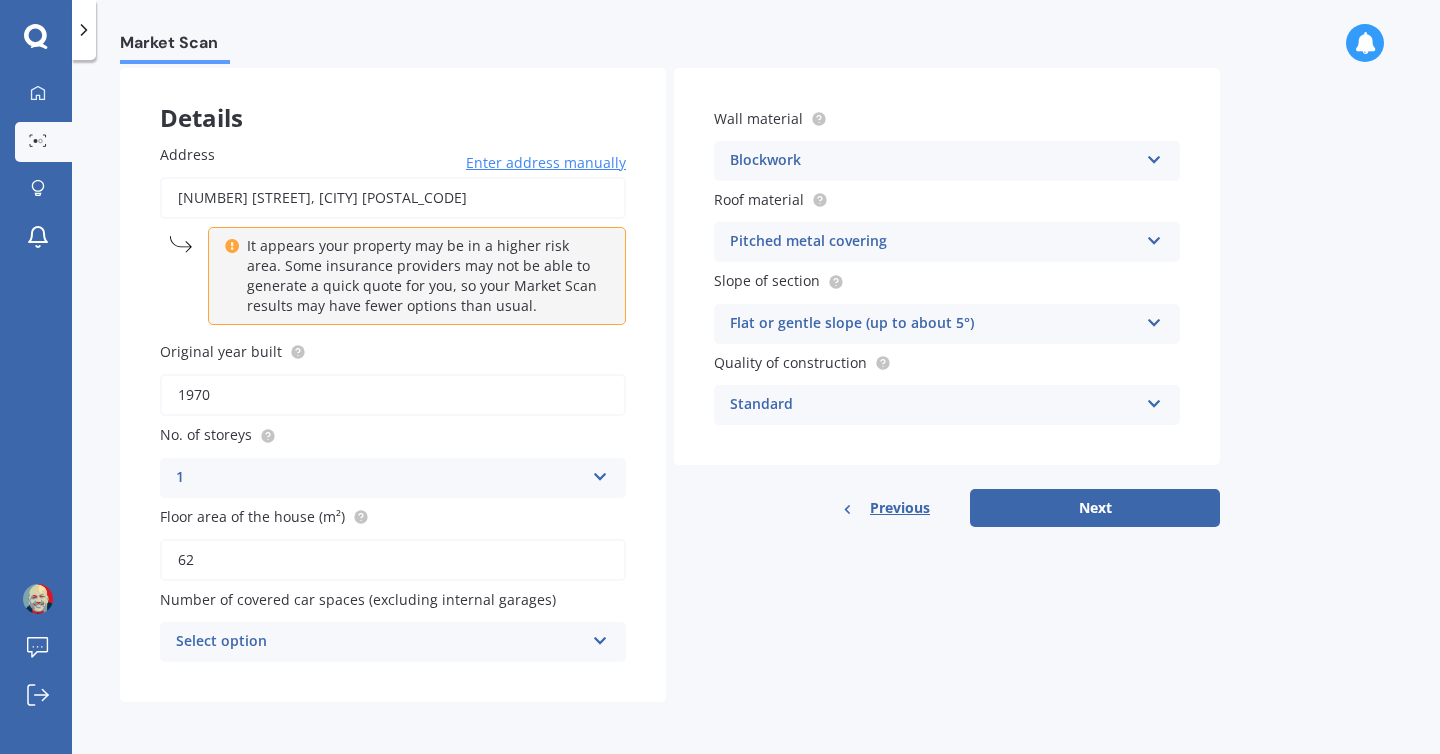 click on "[NUMBER] [STREET], [CITY] [POSTAL_CODE]" at bounding box center (393, 198) 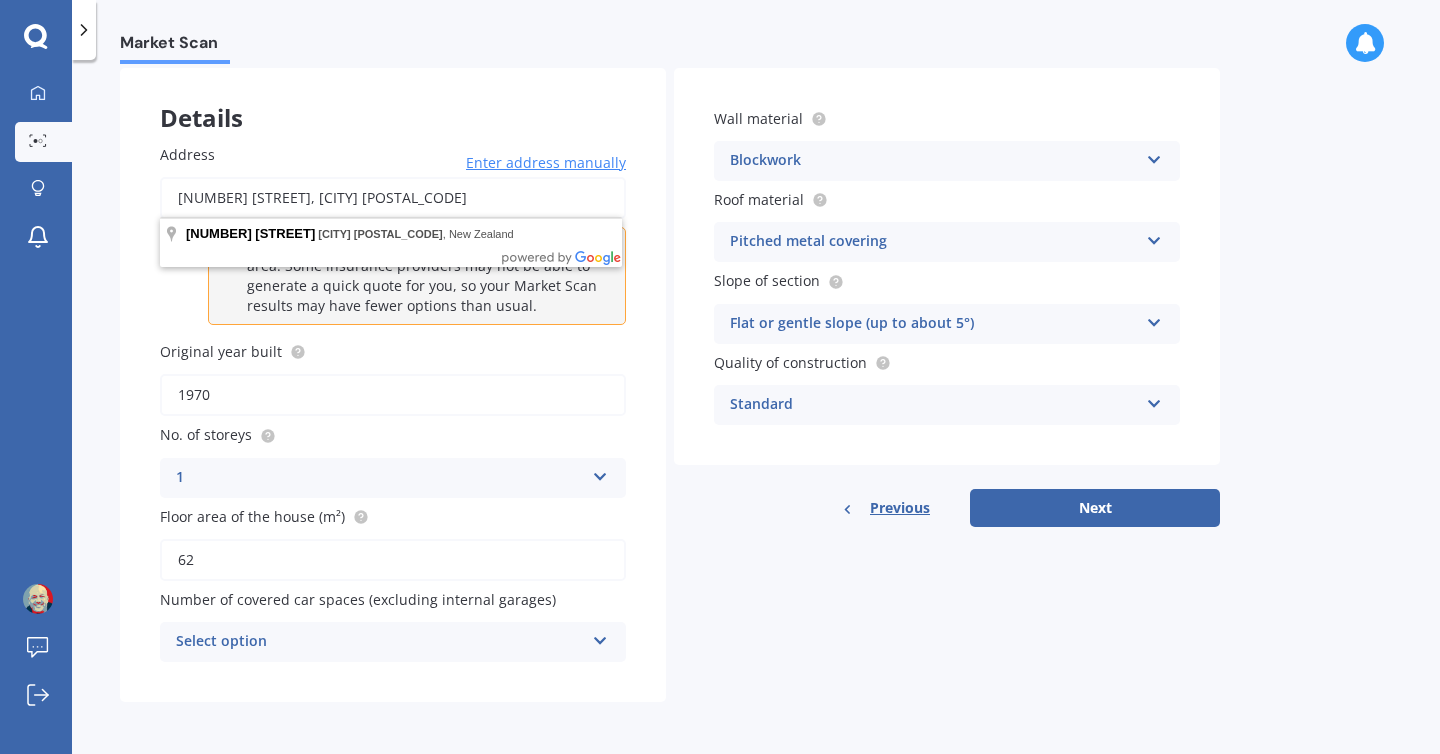 click on "[NUMBER] [STREET], [CITY] [POSTAL_CODE]" at bounding box center (393, 198) 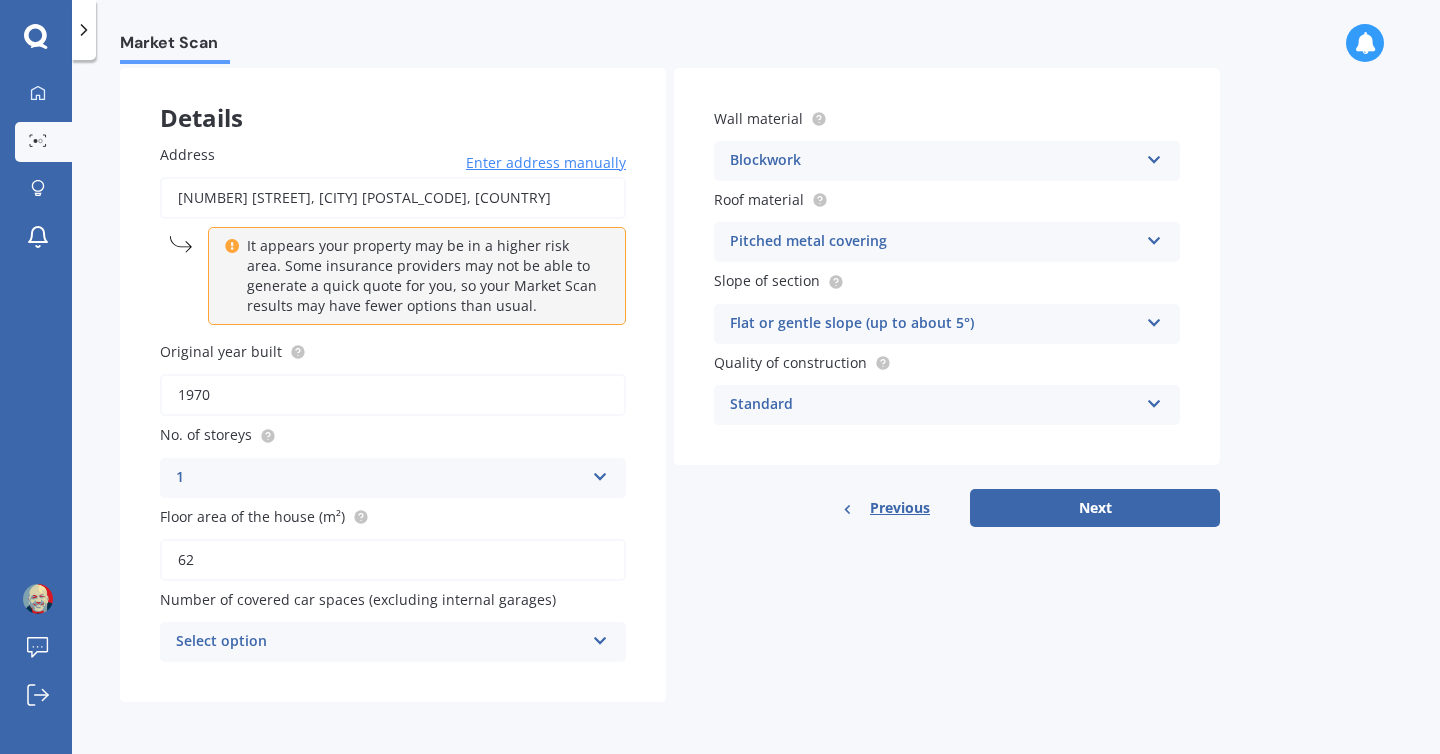 type on "[NUMBER] [STREET], [CITY] [POSTAL_CODE], [COUNTRY]" 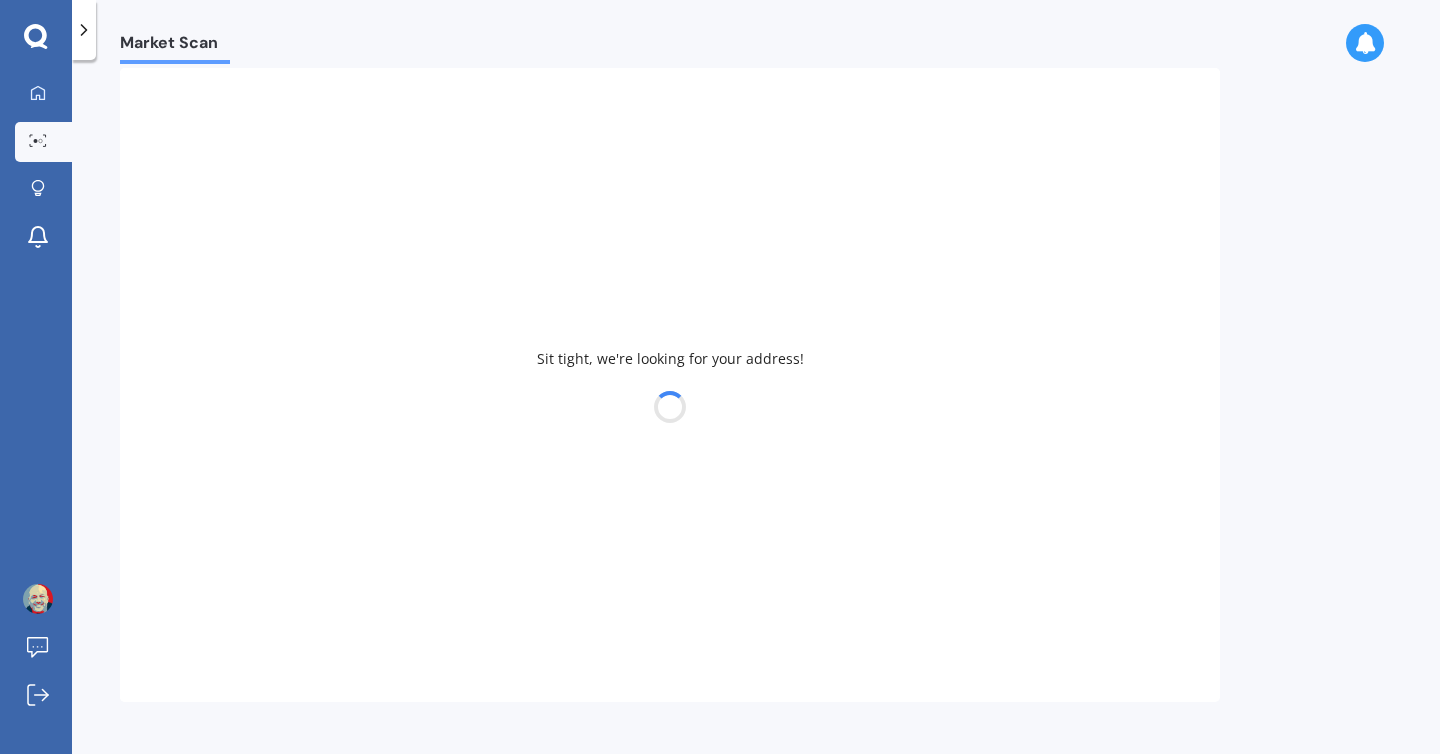 type on "1968" 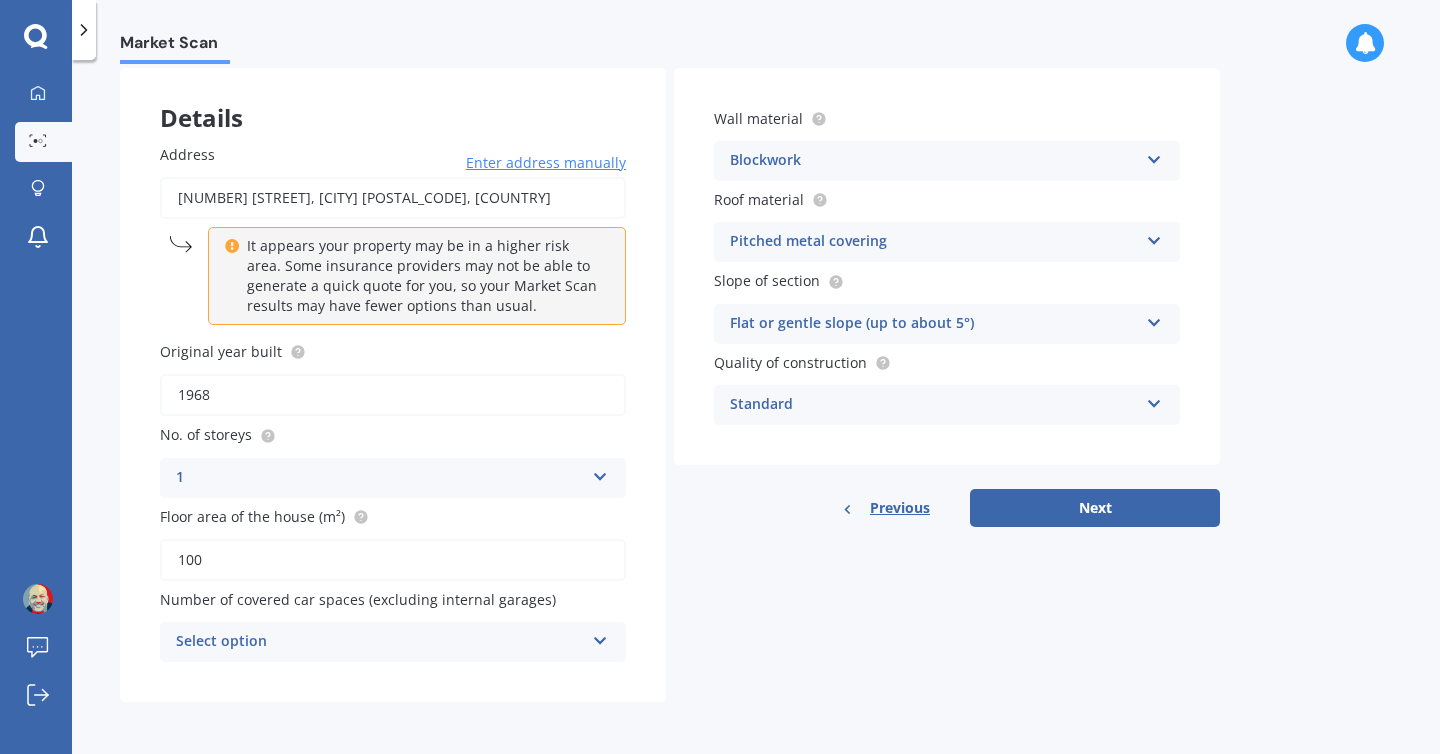 scroll, scrollTop: 0, scrollLeft: 0, axis: both 